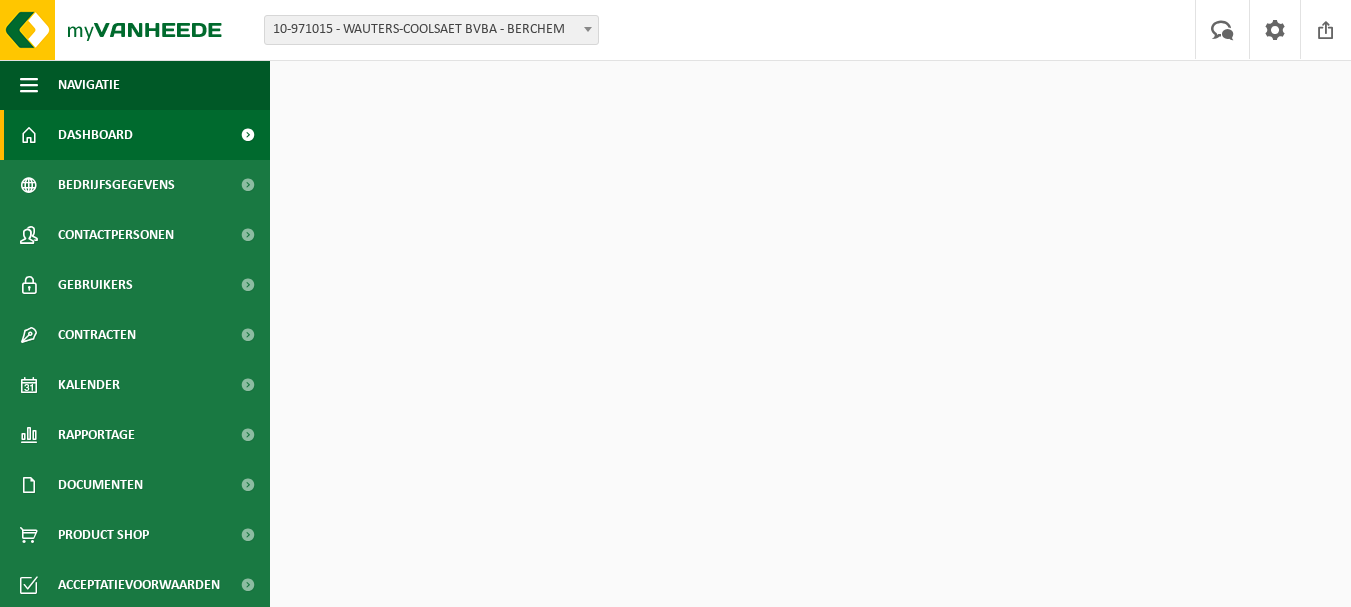 scroll, scrollTop: 0, scrollLeft: 0, axis: both 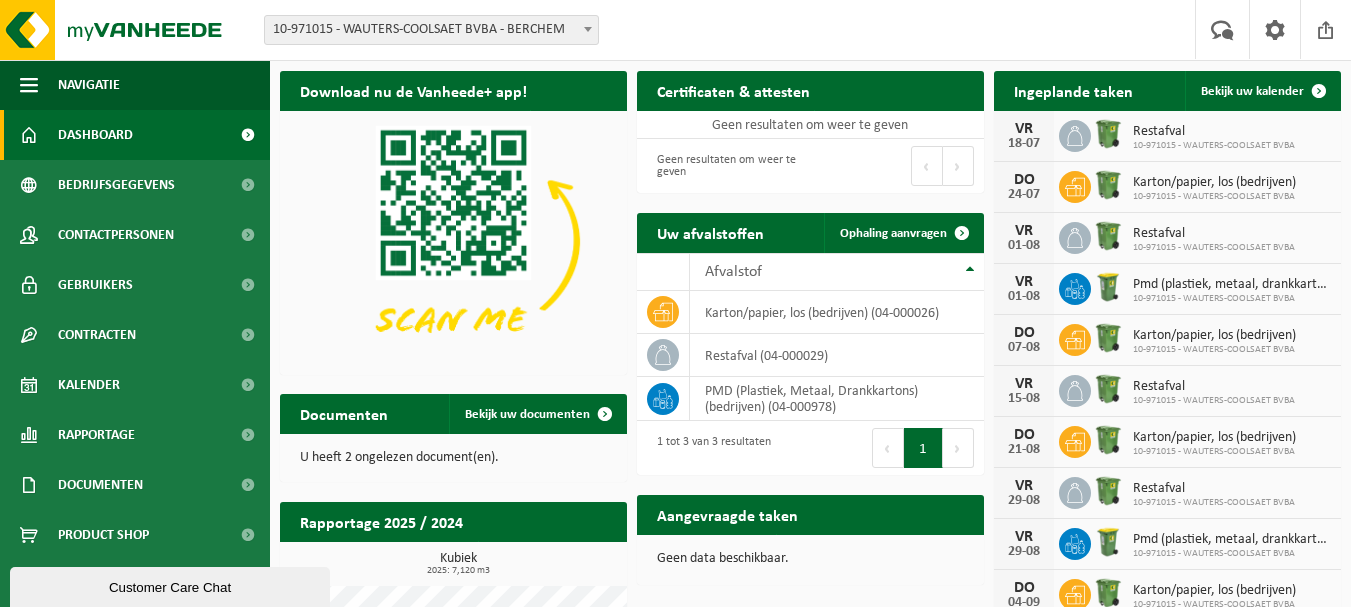 click on "U heeft 2 ongelezen document(en)." at bounding box center [453, 458] 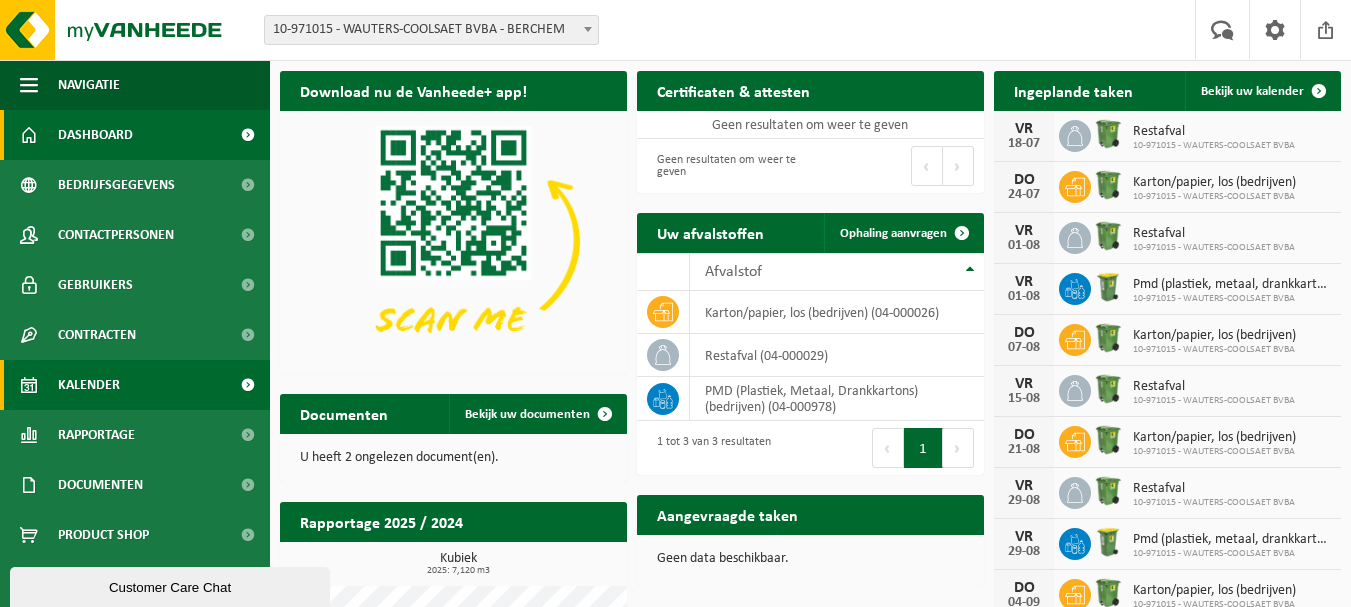 click on "Kalender" at bounding box center (89, 385) 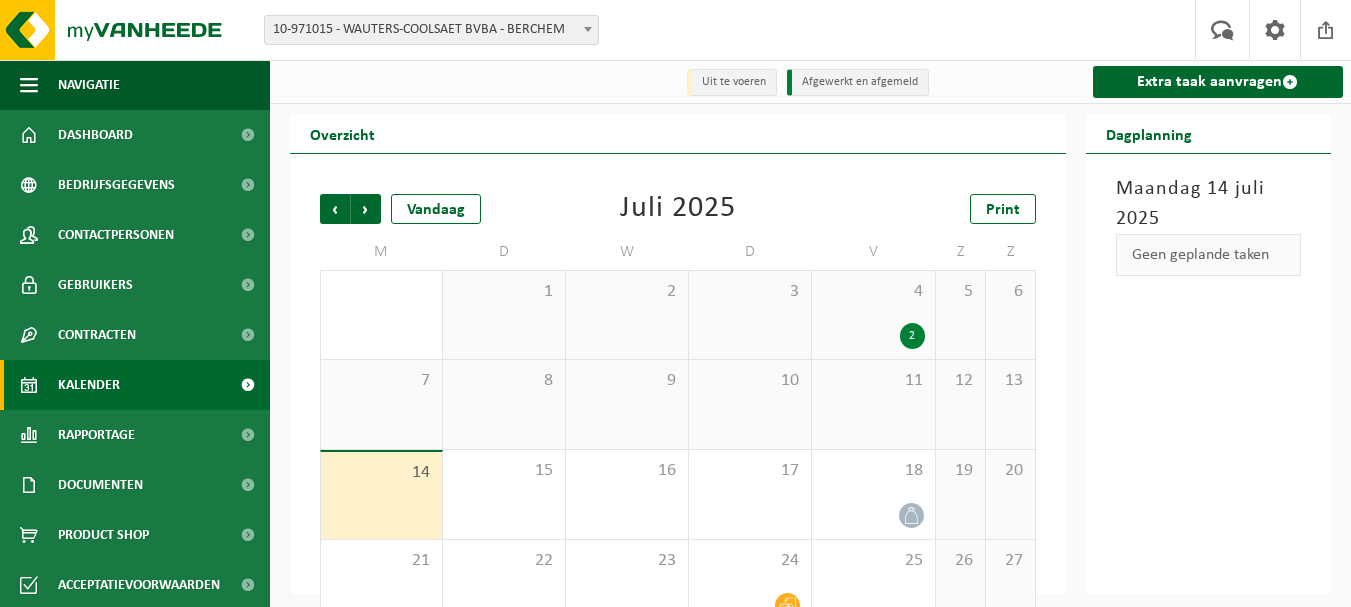 scroll, scrollTop: 0, scrollLeft: 0, axis: both 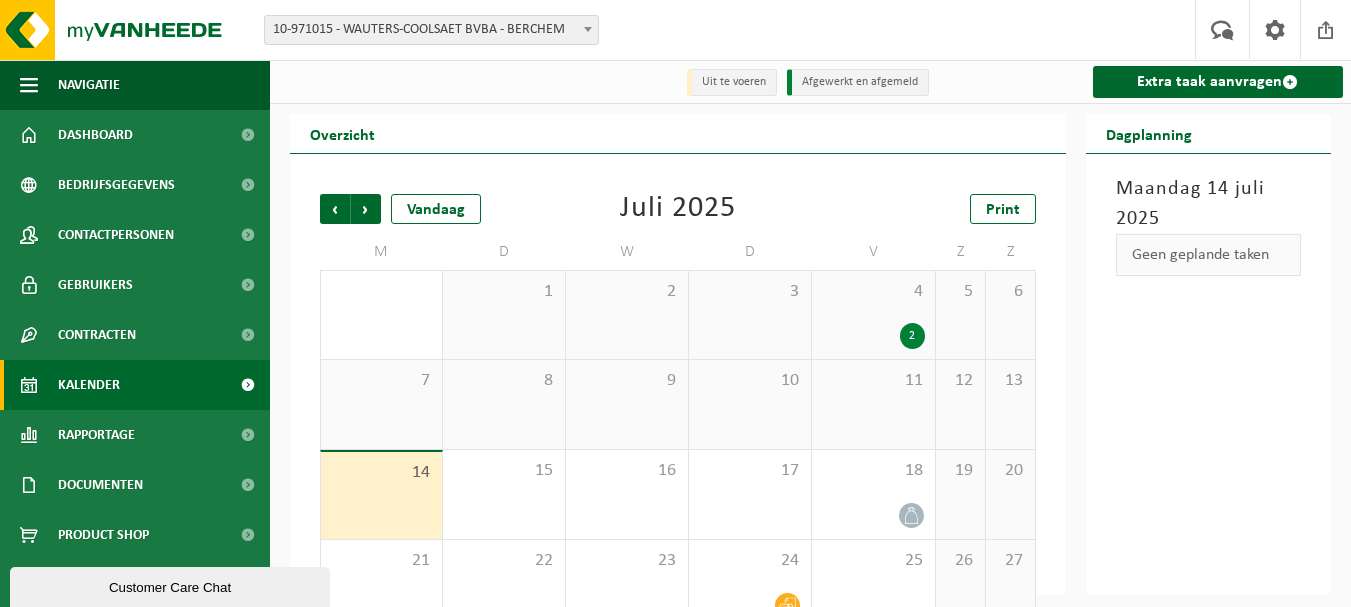 click on "10" at bounding box center [750, 404] 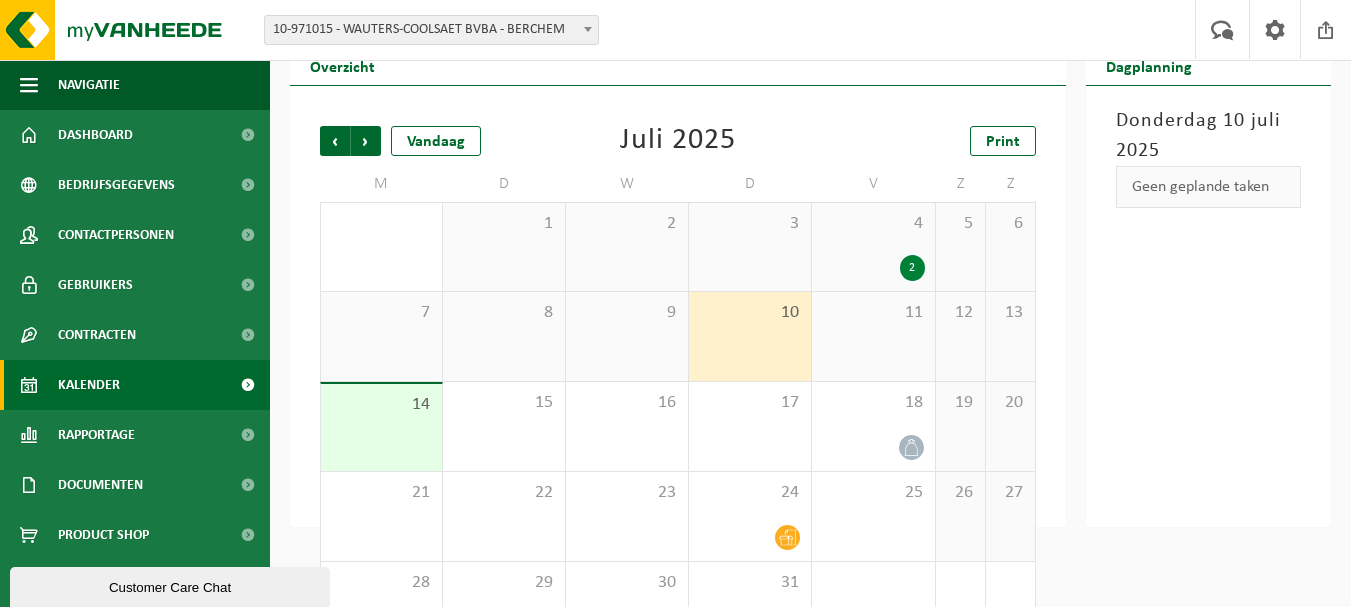 scroll, scrollTop: 134, scrollLeft: 0, axis: vertical 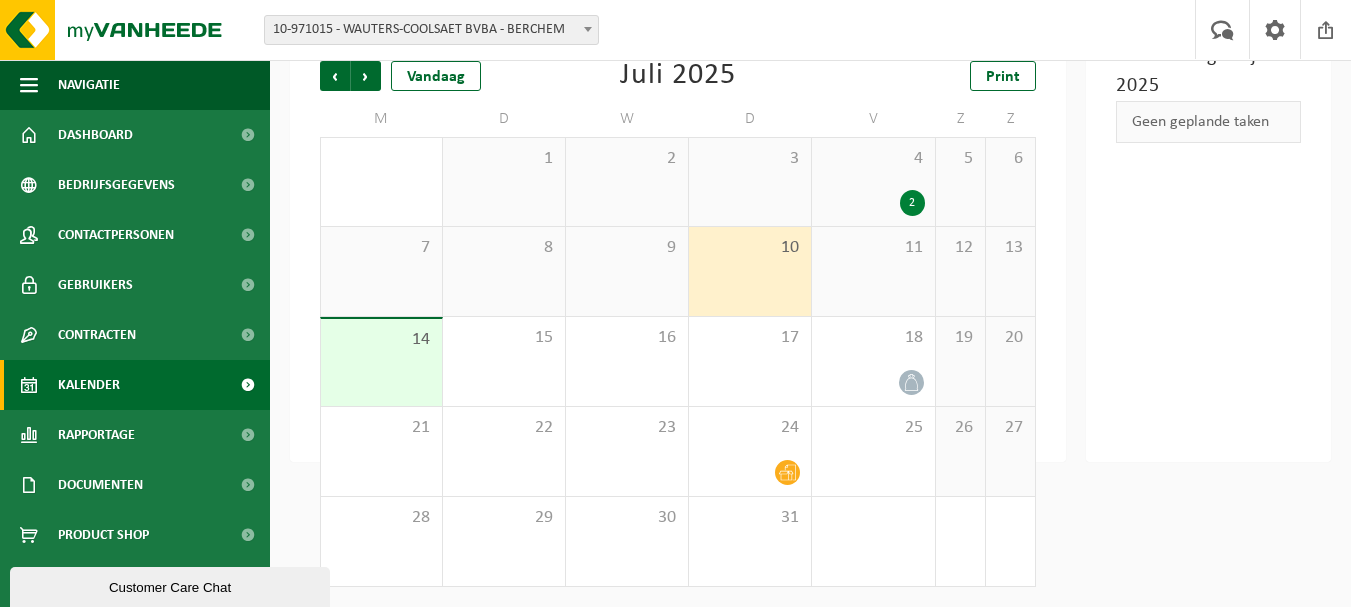 click on "Customer Care Chat" at bounding box center [170, 587] 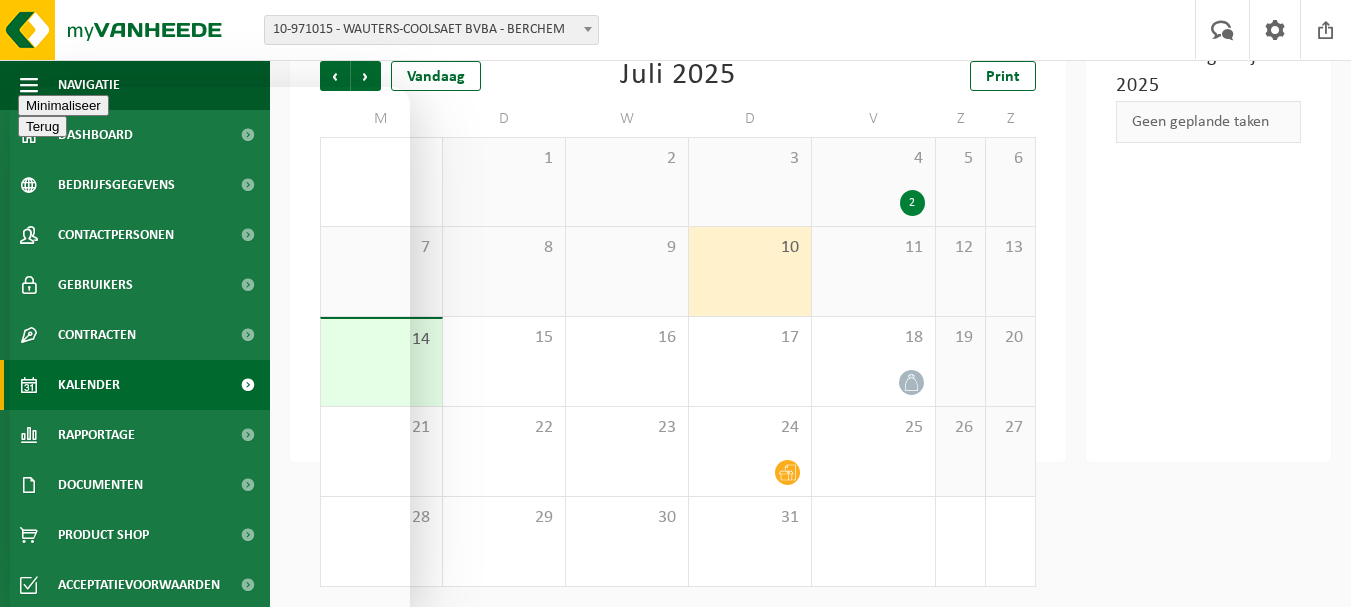 click at bounding box center (210, 1279) 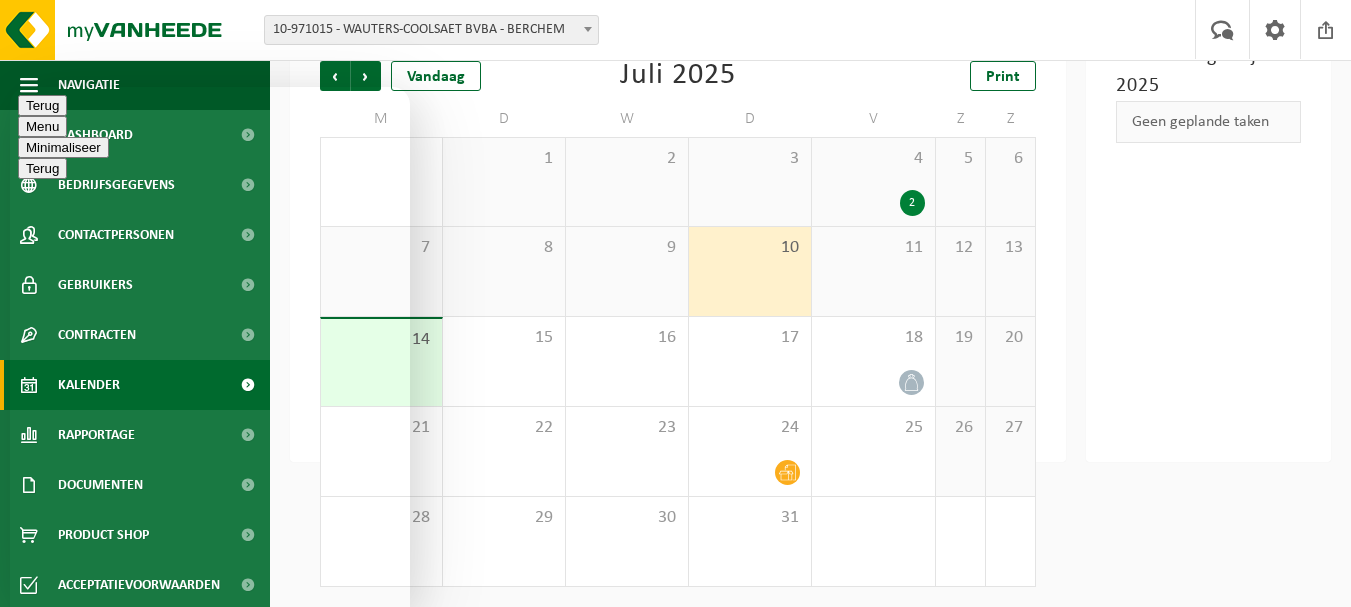 click on "Hoe kunnen we u helpen?  Nieuw gesprek   We typically reply in a few minutes" at bounding box center (210, 699) 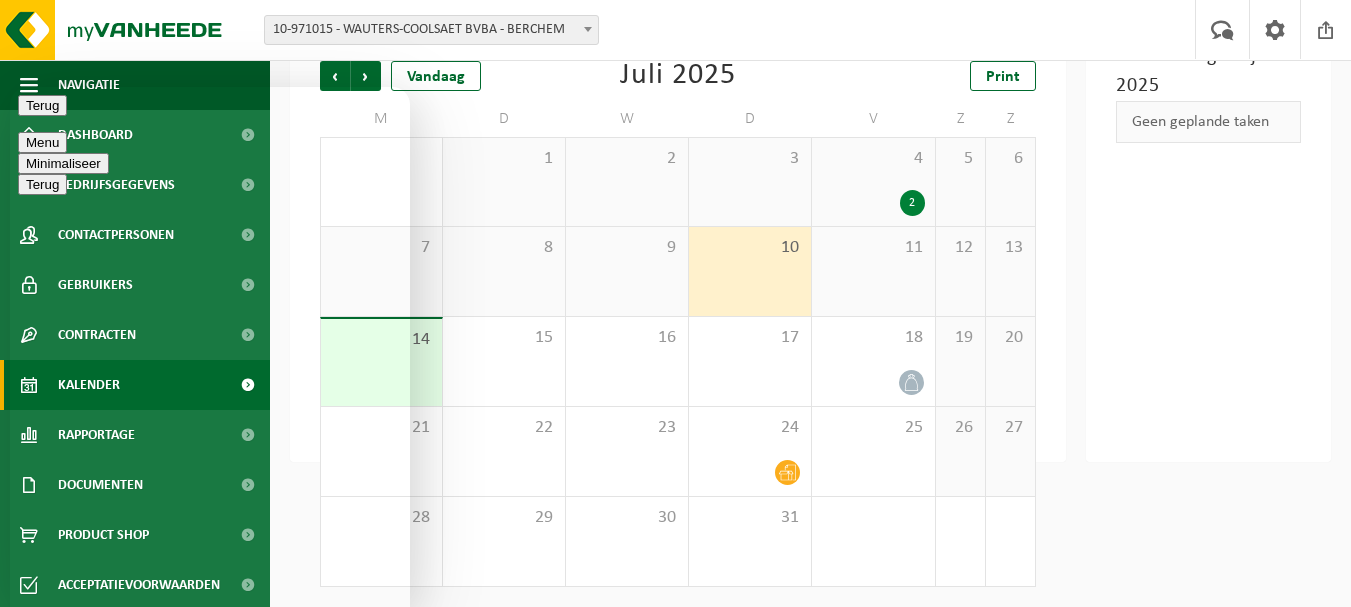 scroll, scrollTop: 217, scrollLeft: 0, axis: vertical 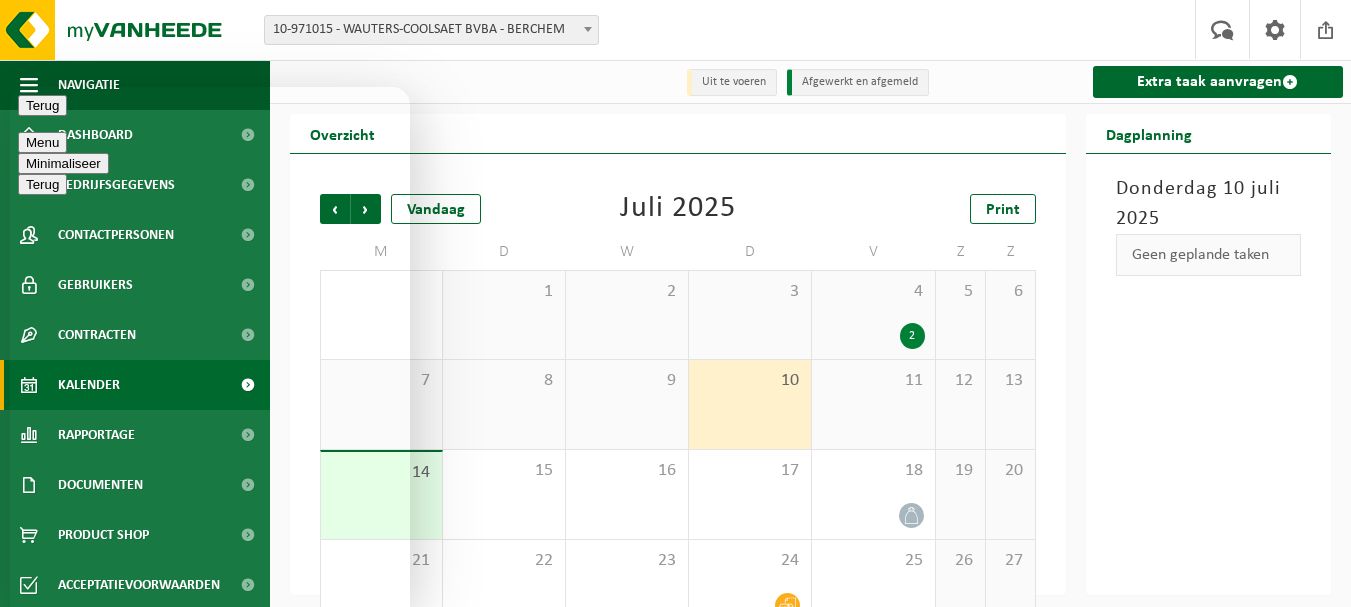 drag, startPoint x: 408, startPoint y: 279, endPoint x: 402, endPoint y: 247, distance: 32.55764 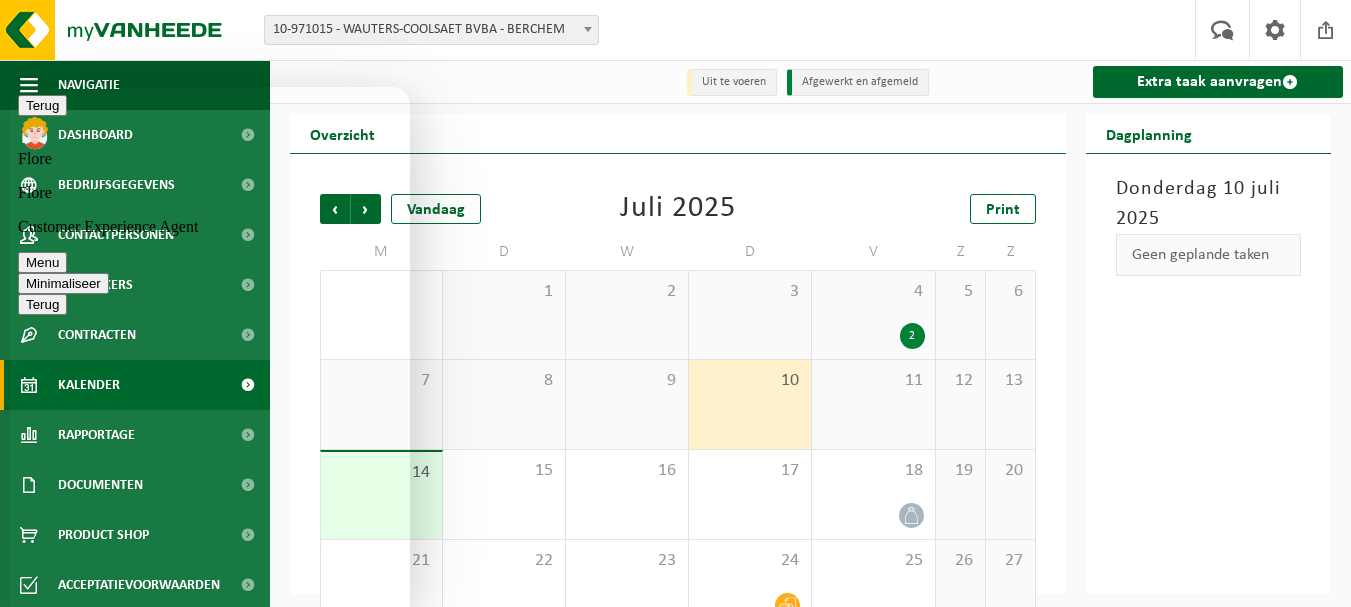 scroll, scrollTop: 403, scrollLeft: 0, axis: vertical 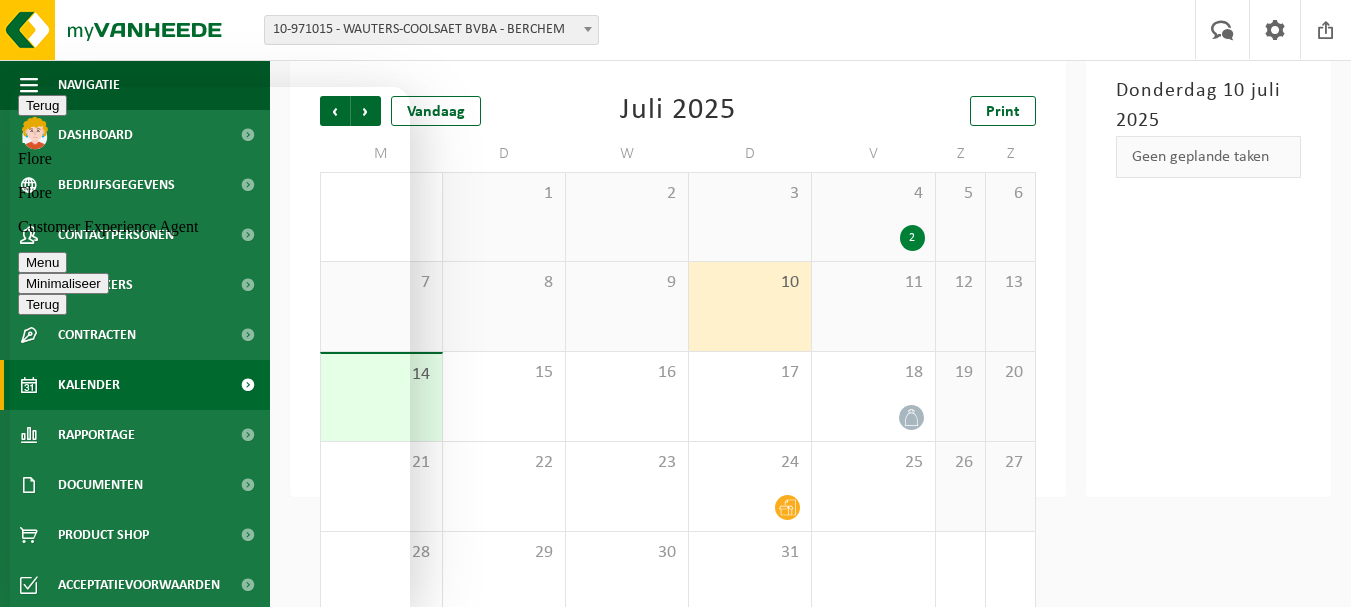 drag, startPoint x: 405, startPoint y: 401, endPoint x: 402, endPoint y: 430, distance: 29.15476 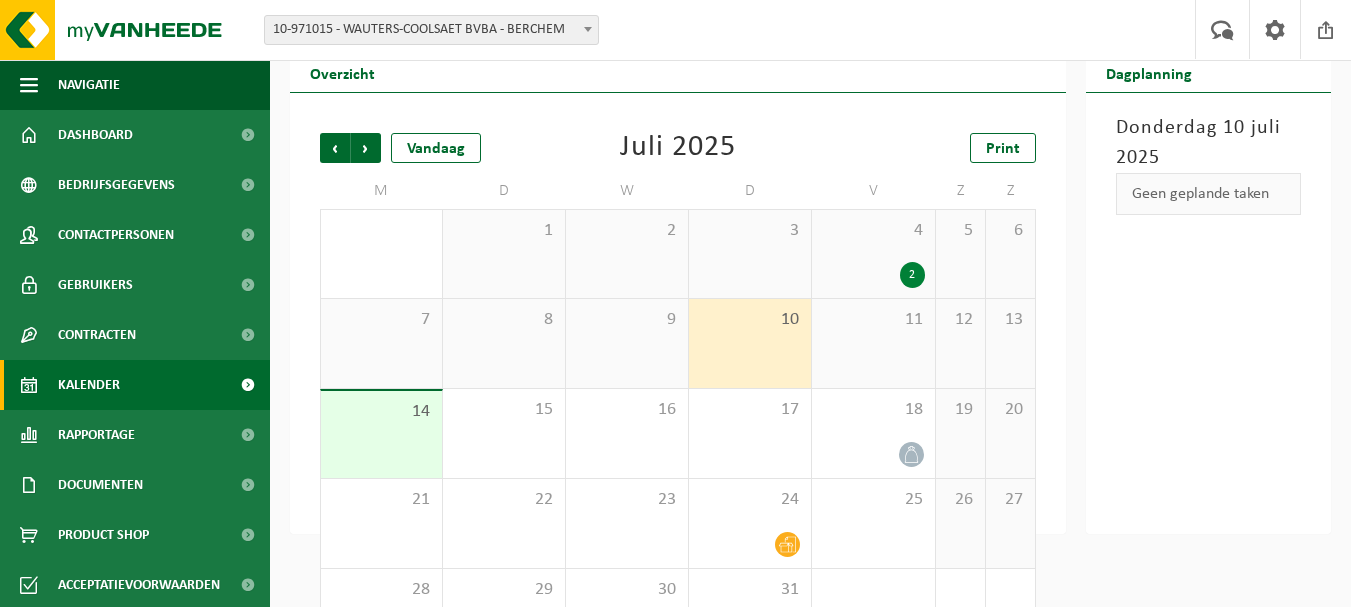 scroll, scrollTop: 55, scrollLeft: 0, axis: vertical 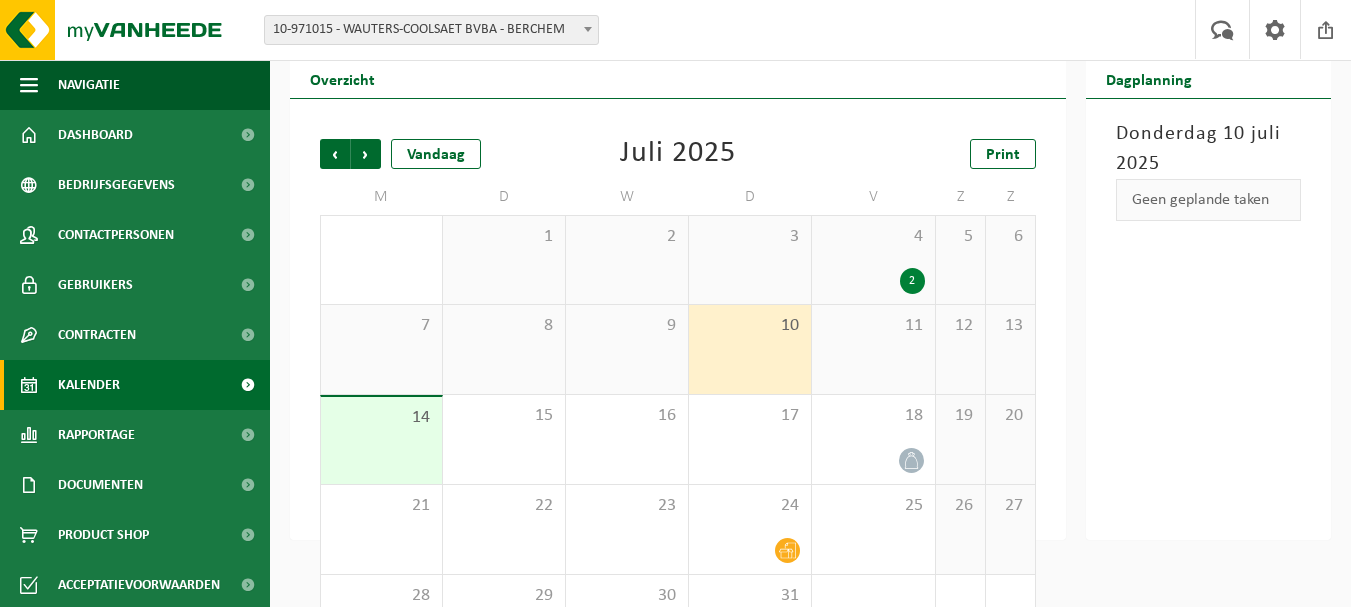 click on "2" at bounding box center [873, 281] 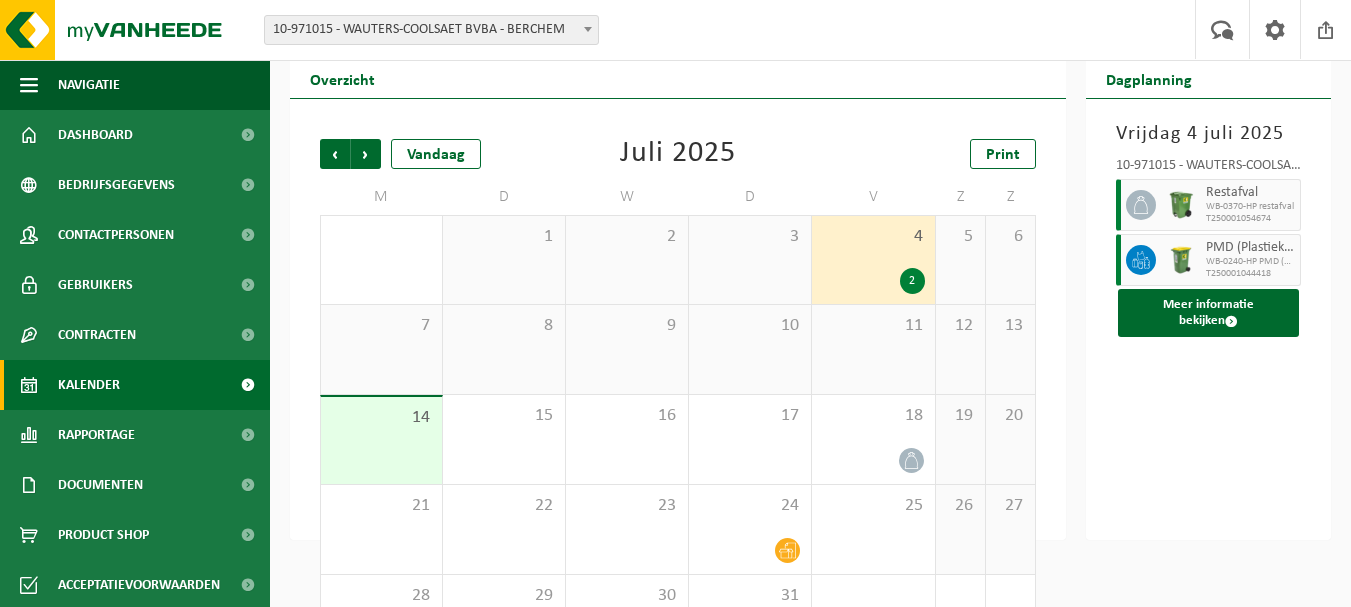 scroll, scrollTop: 134, scrollLeft: 0, axis: vertical 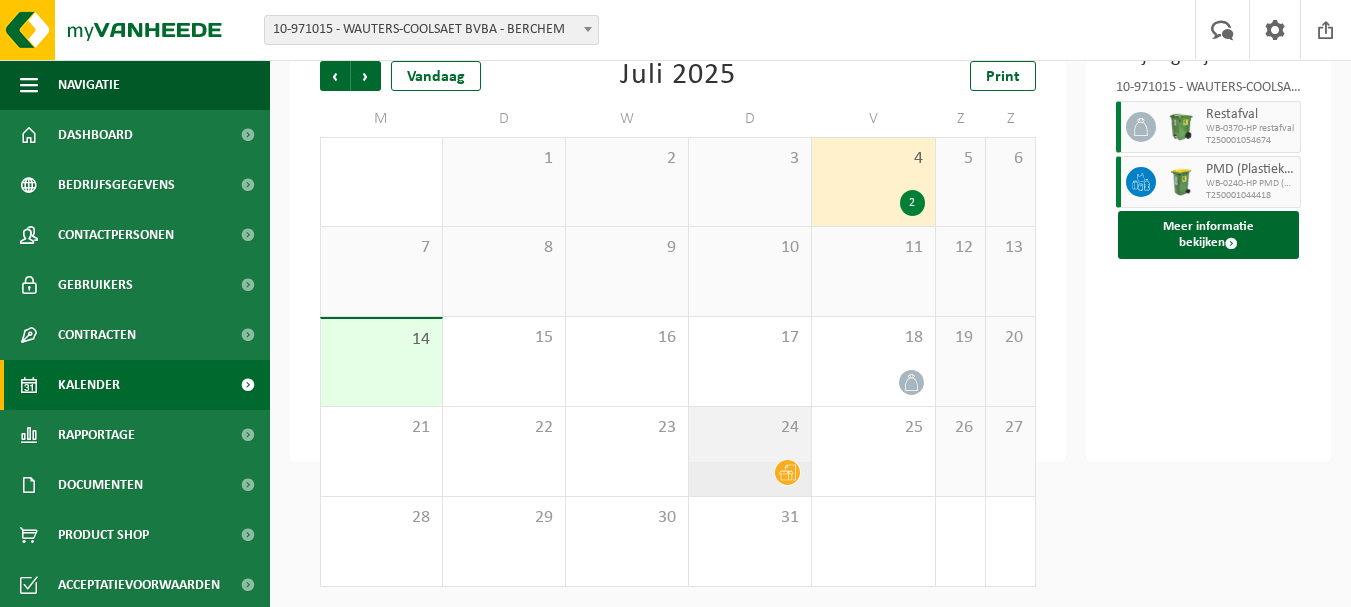 click on "24" at bounding box center (750, 451) 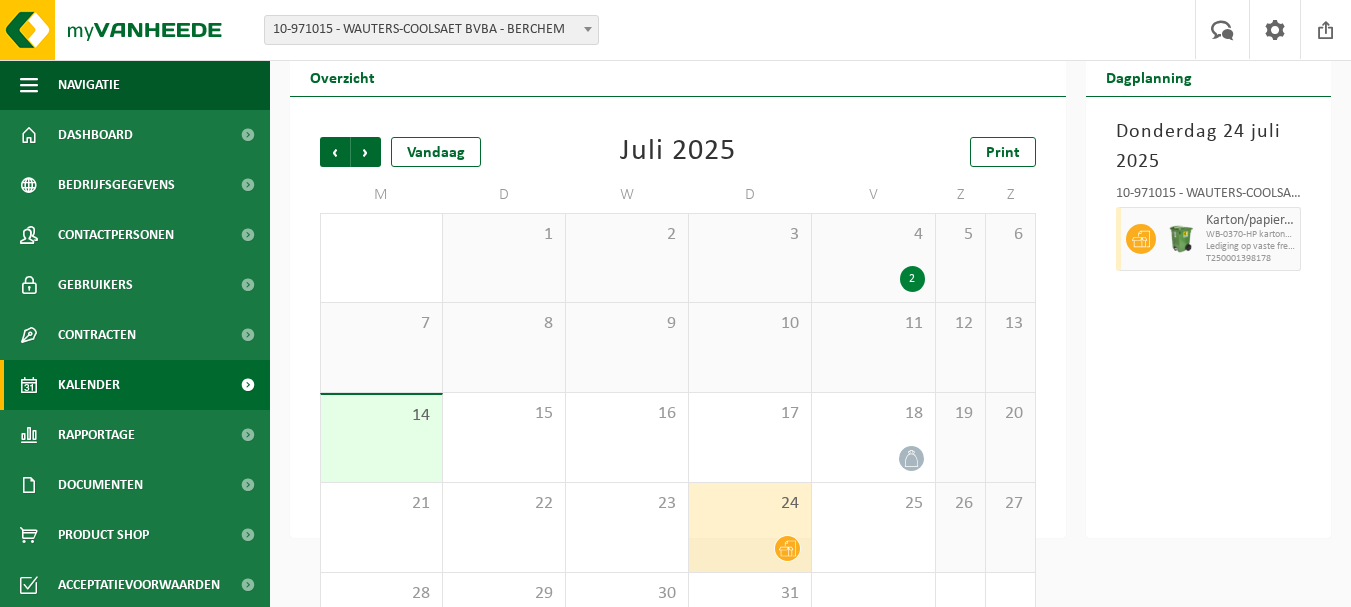 scroll, scrollTop: 39, scrollLeft: 0, axis: vertical 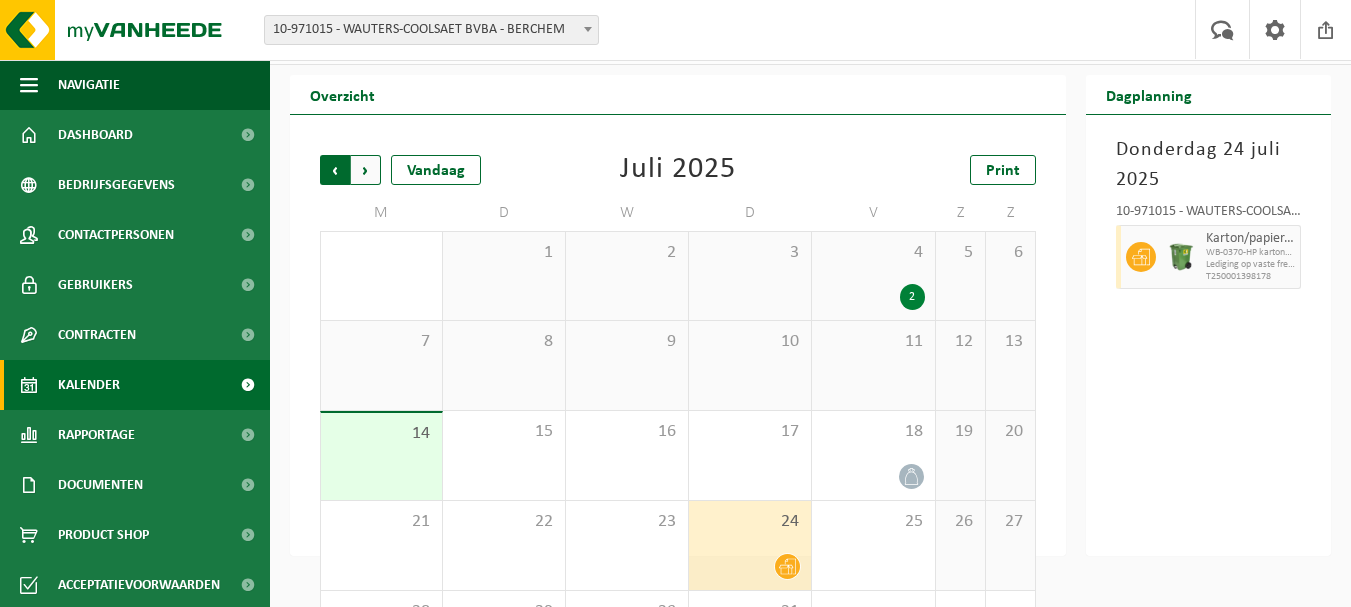click on "Volgende" at bounding box center (366, 170) 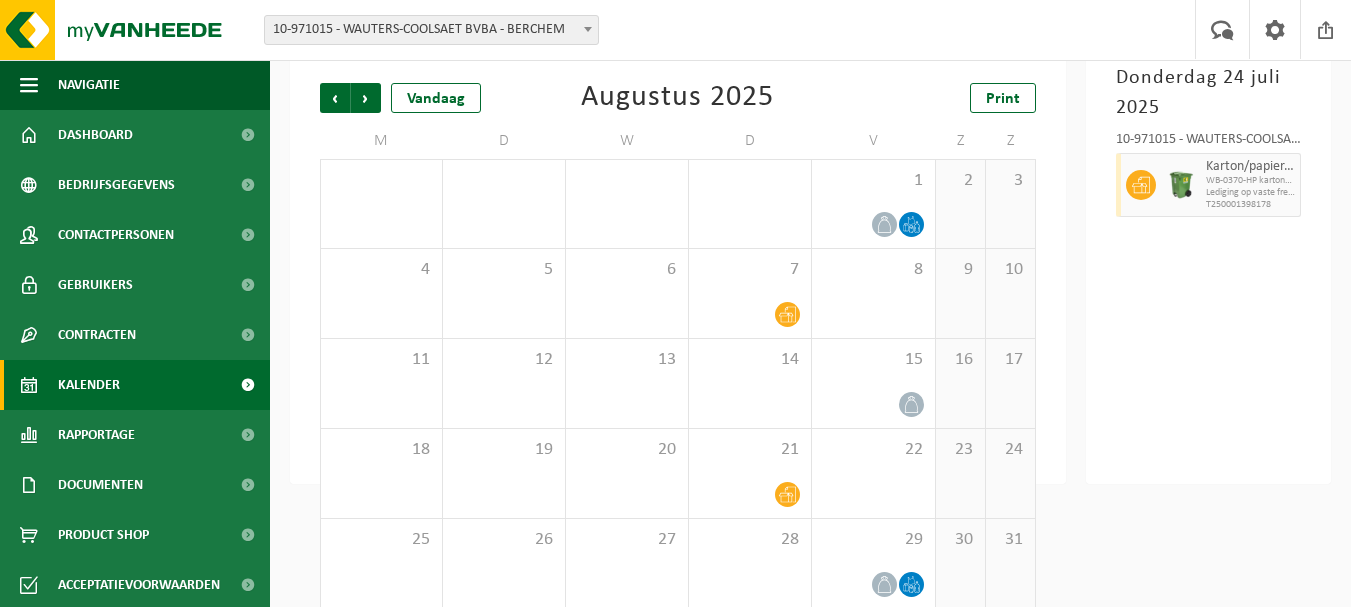 scroll, scrollTop: 134, scrollLeft: 0, axis: vertical 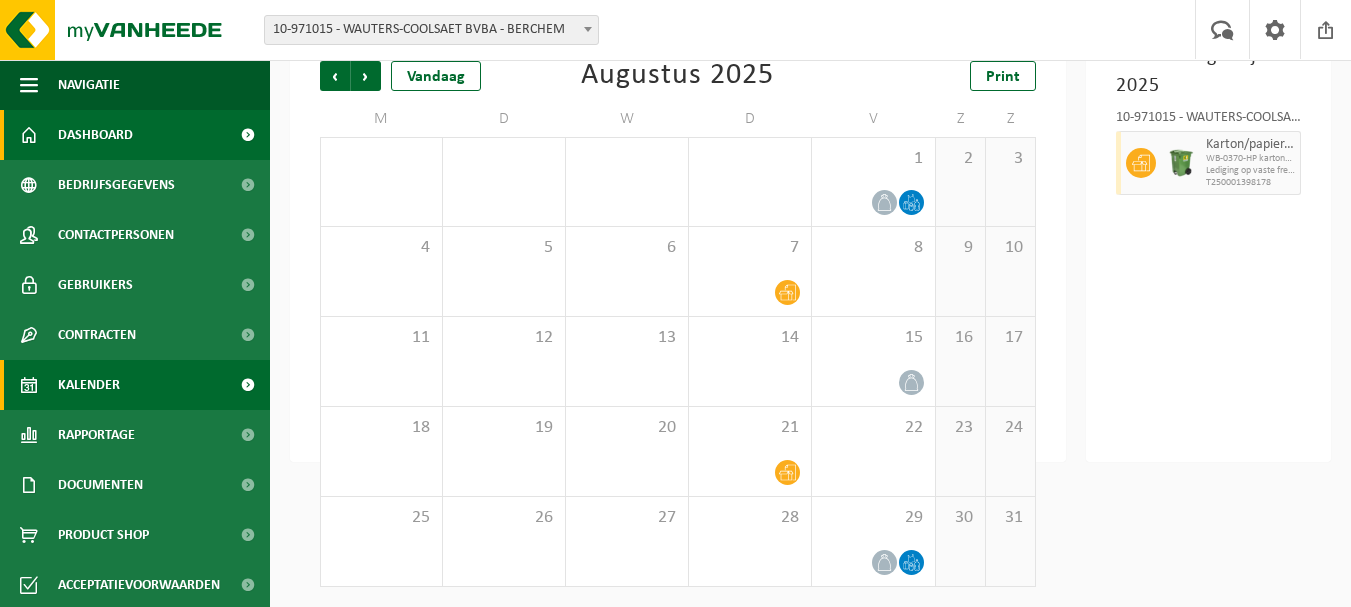 click on "Dashboard" at bounding box center [95, 135] 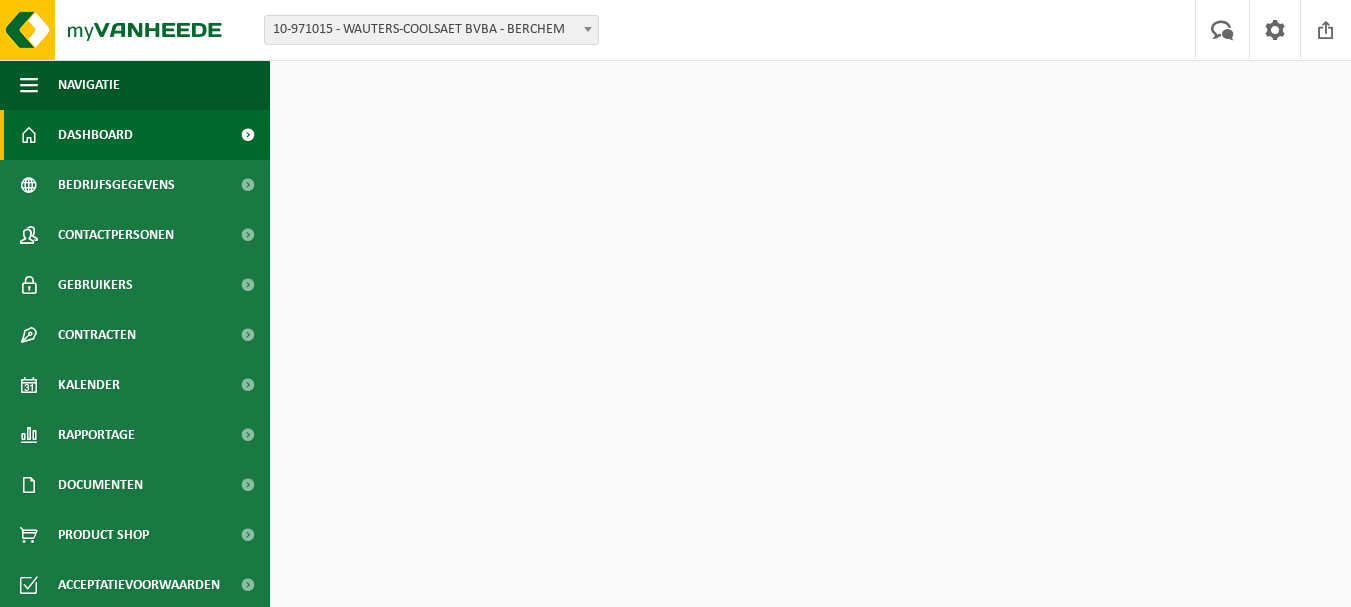 scroll, scrollTop: 0, scrollLeft: 0, axis: both 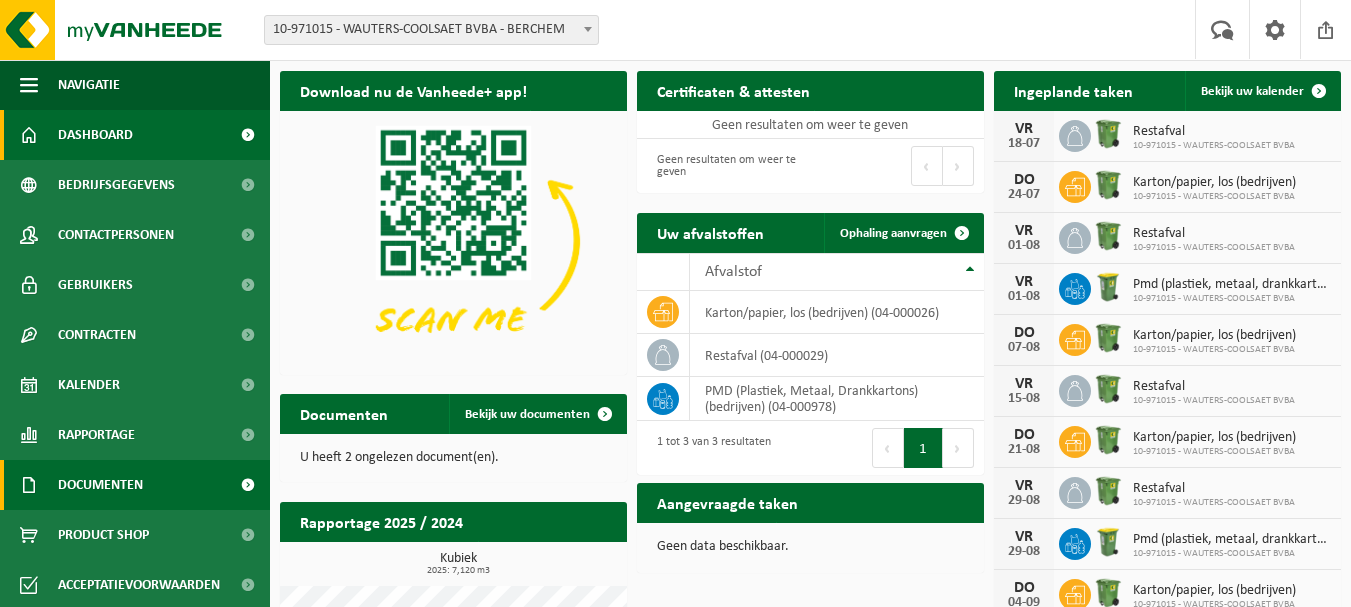 click on "Documenten" at bounding box center [100, 485] 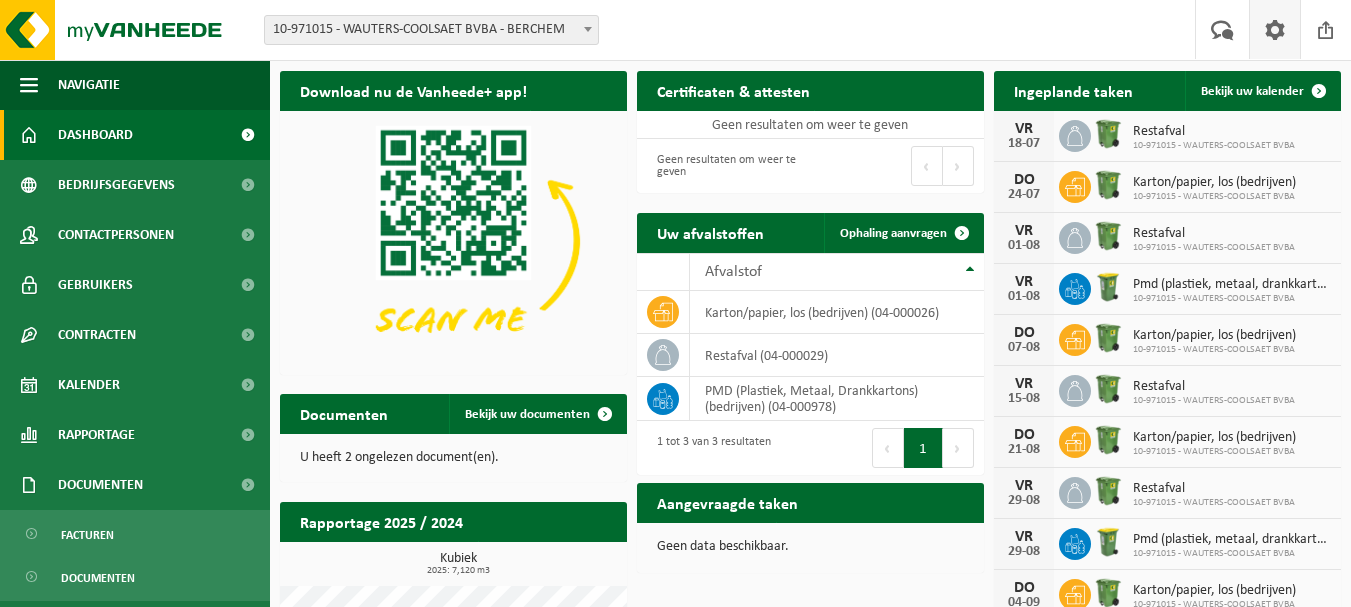 click at bounding box center [1275, 29] 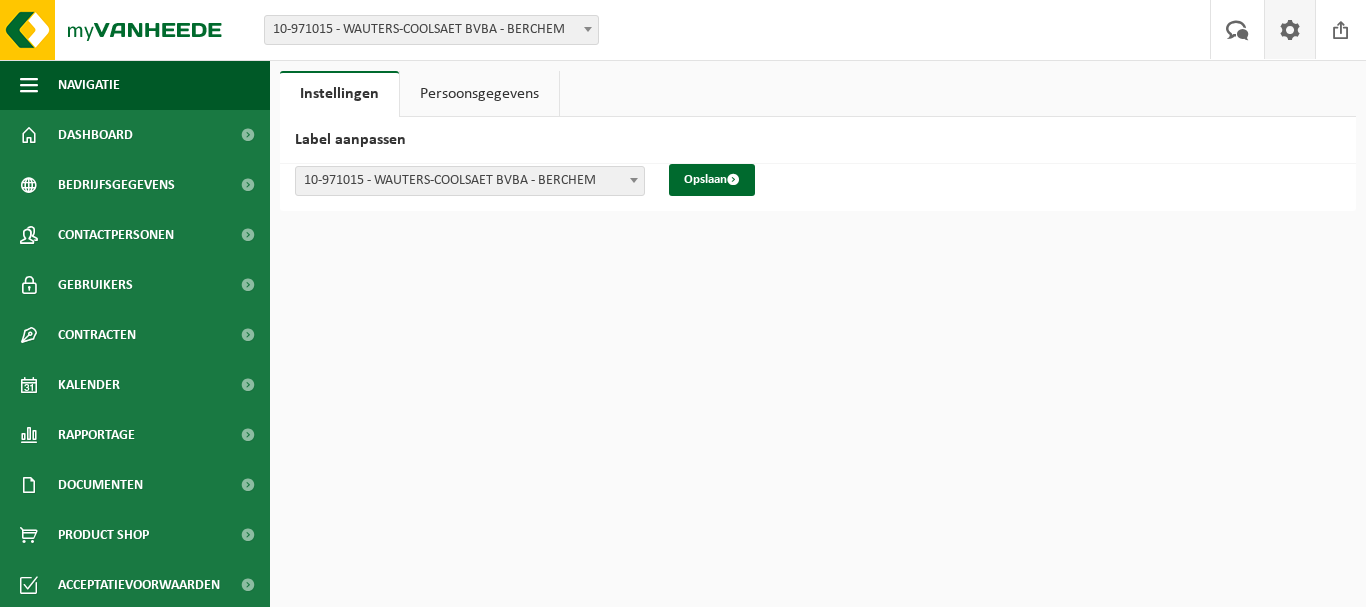 scroll, scrollTop: 0, scrollLeft: 0, axis: both 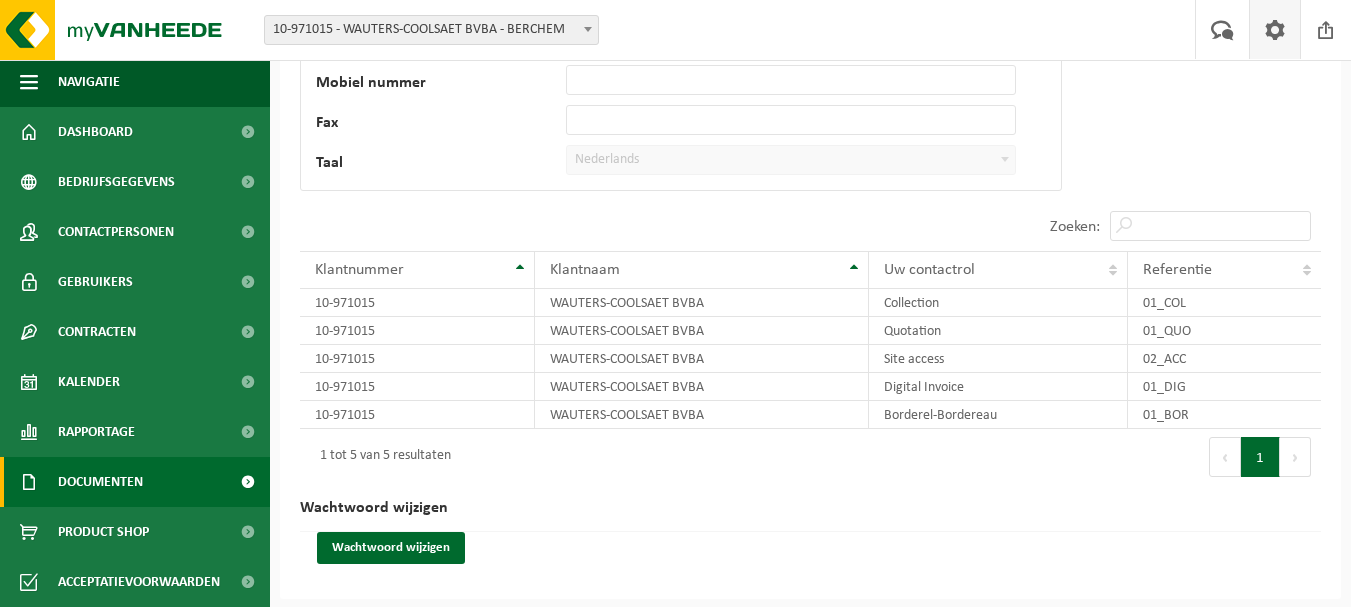 click on "Documenten" at bounding box center (100, 482) 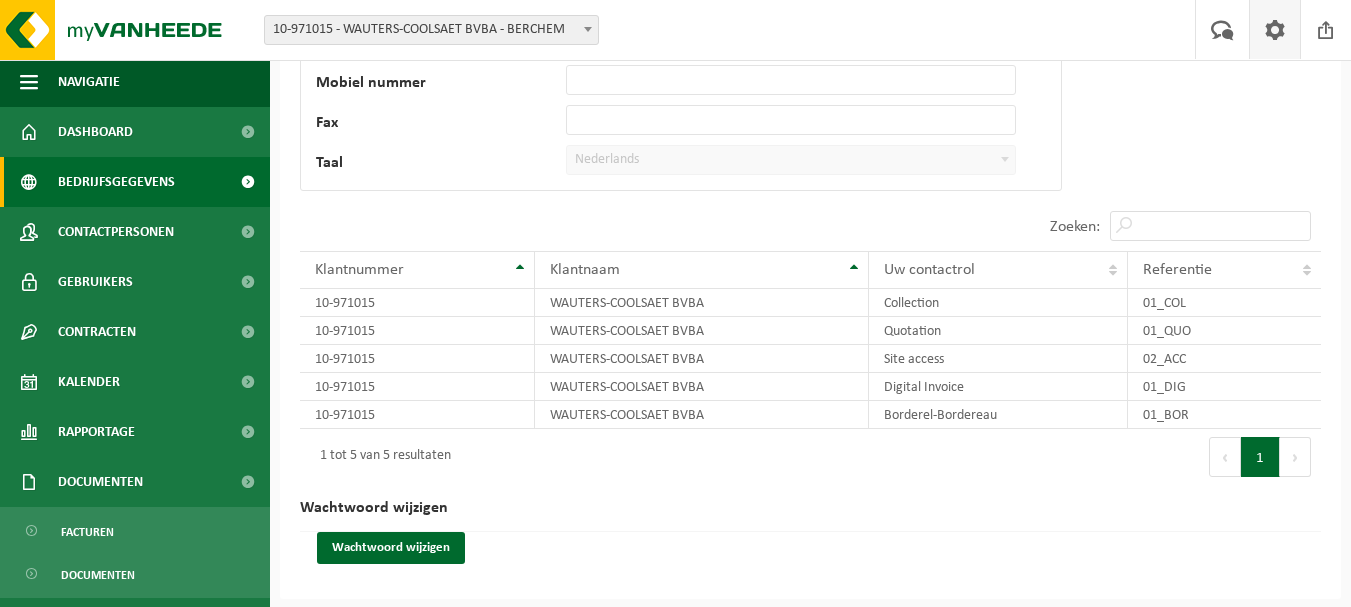 click on "Bedrijfsgegevens" at bounding box center (116, 182) 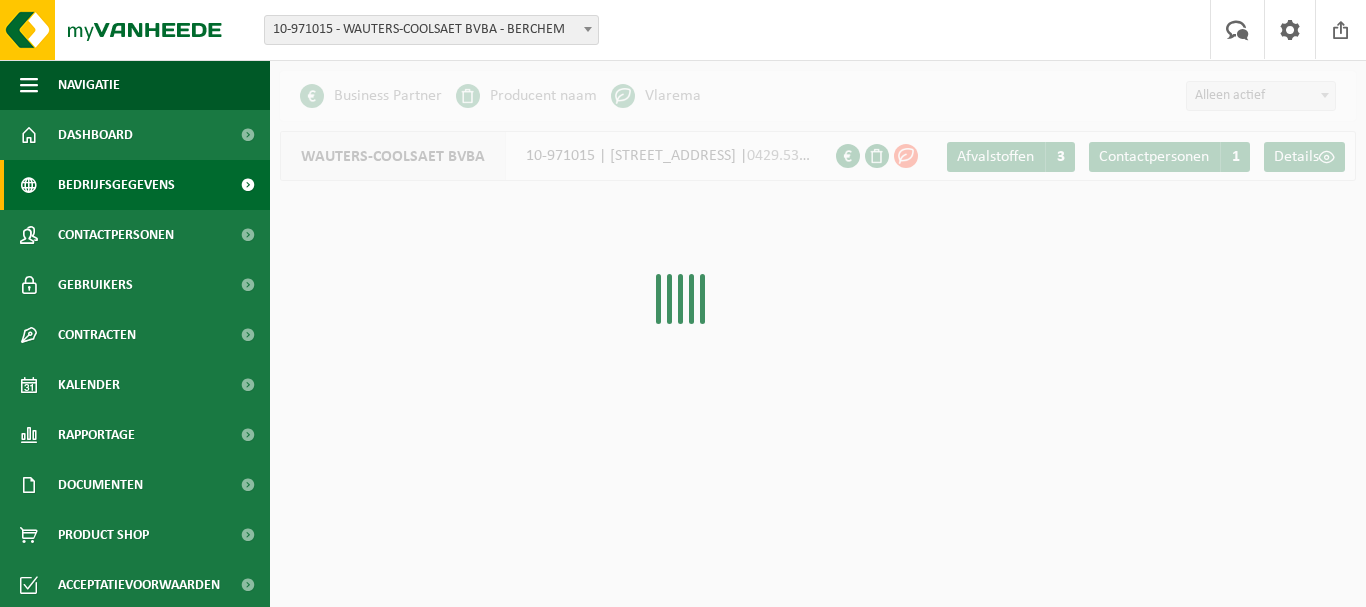 scroll, scrollTop: 0, scrollLeft: 0, axis: both 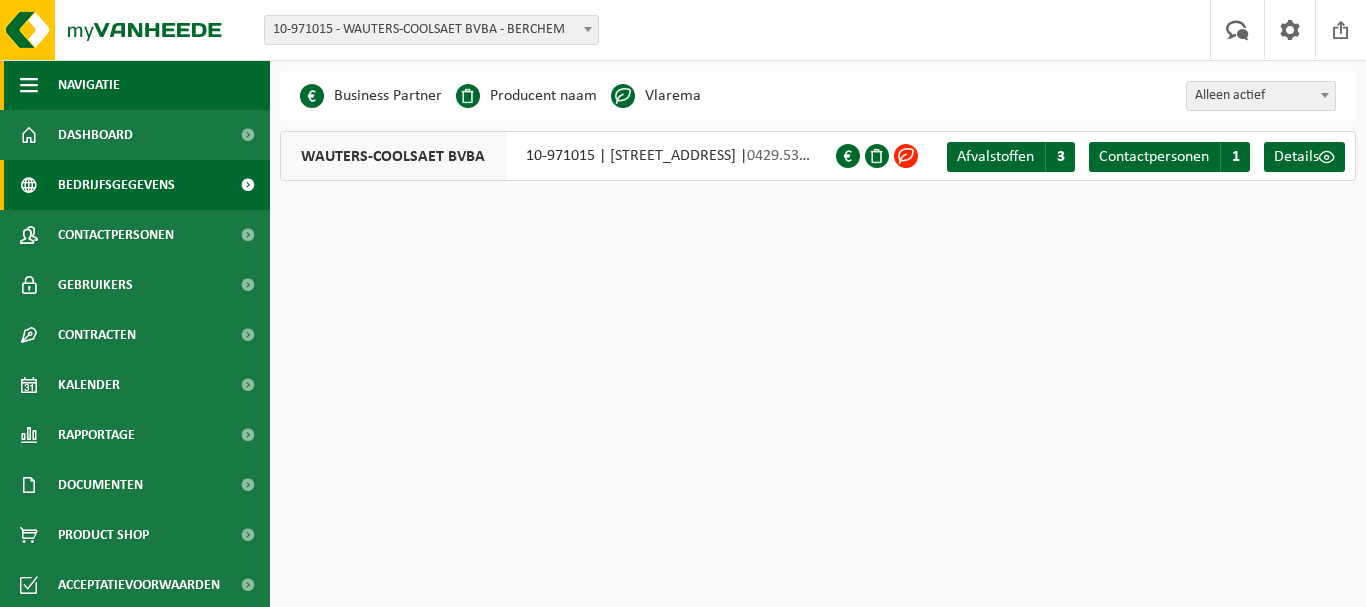 click on "Navigatie" at bounding box center (89, 85) 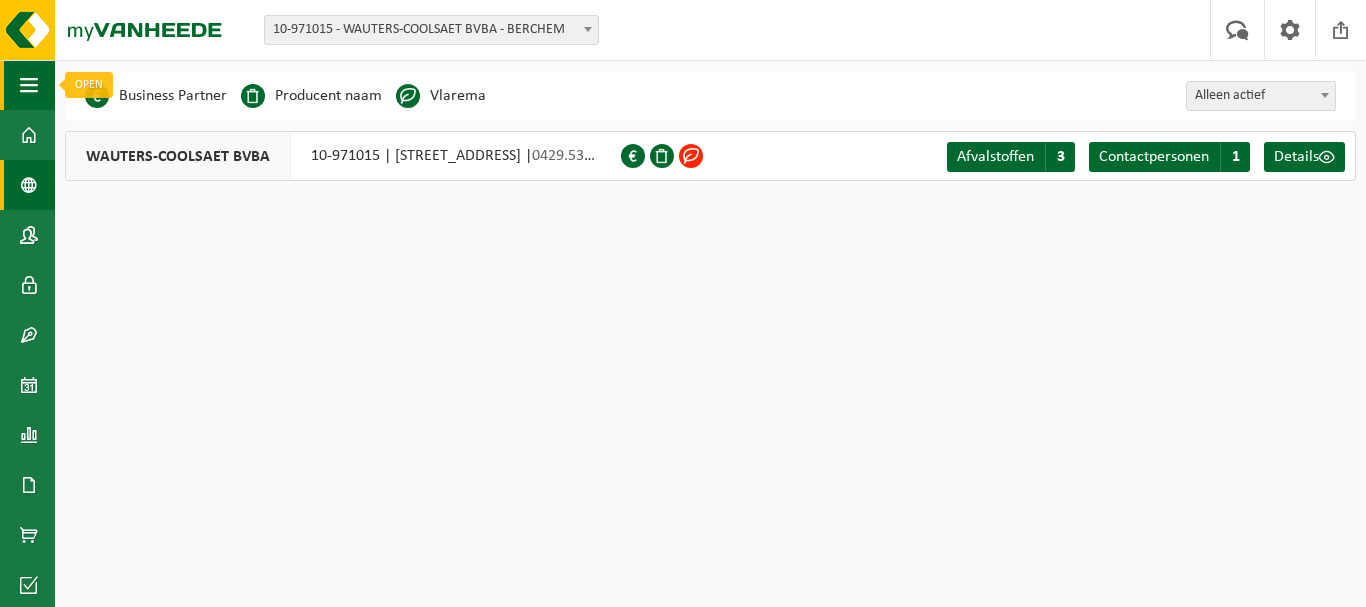 click at bounding box center [29, 85] 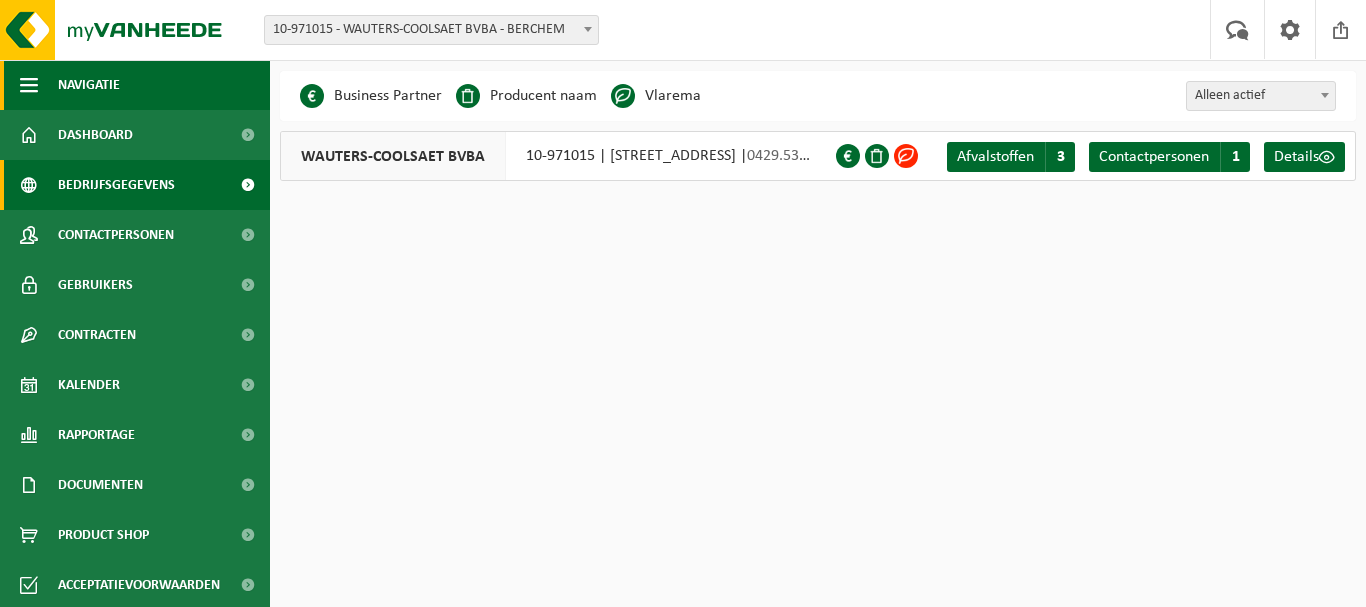 click at bounding box center (29, 85) 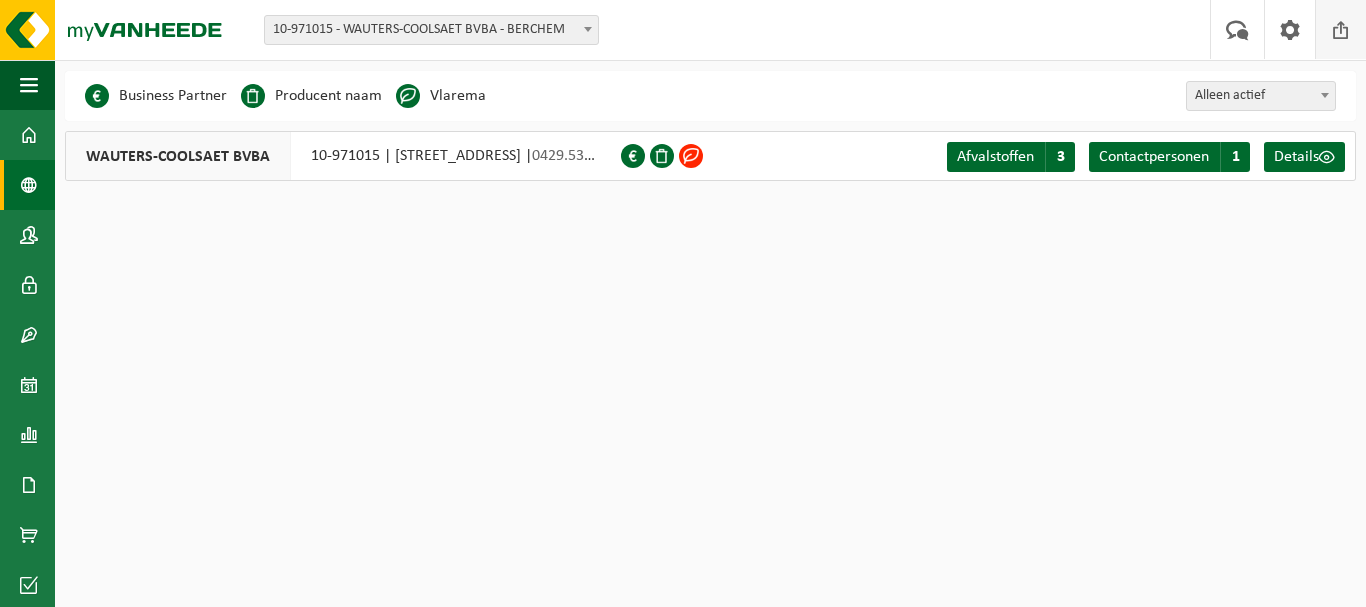 click at bounding box center [1341, 29] 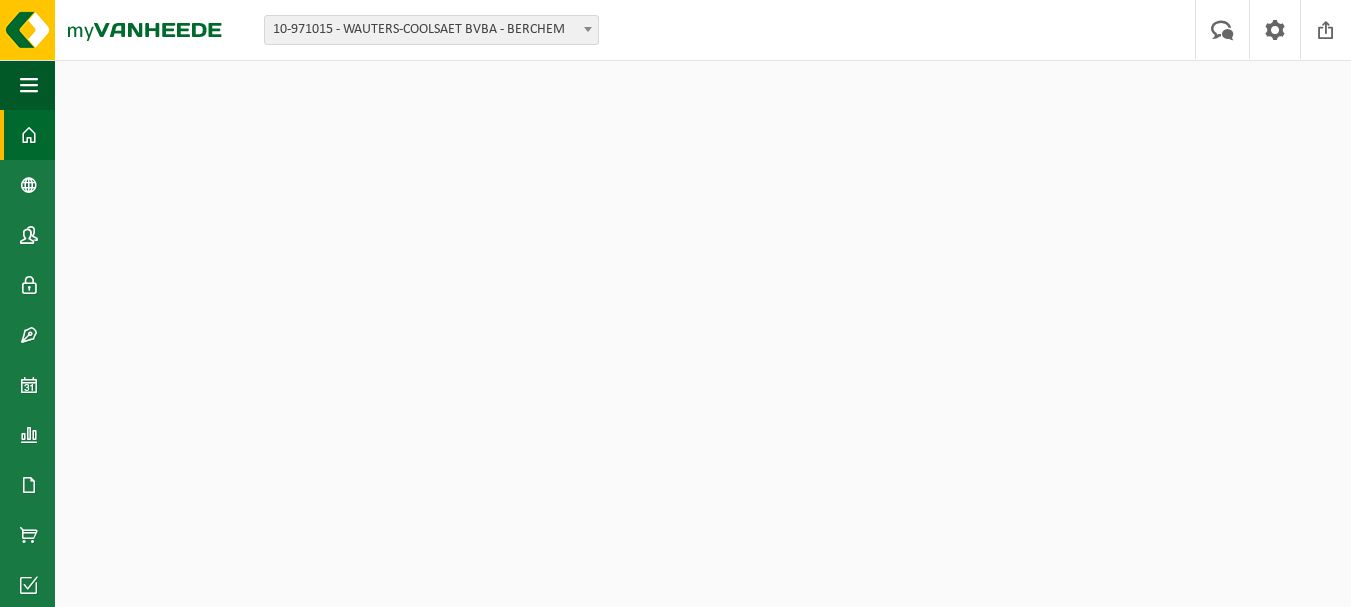 scroll, scrollTop: 0, scrollLeft: 0, axis: both 